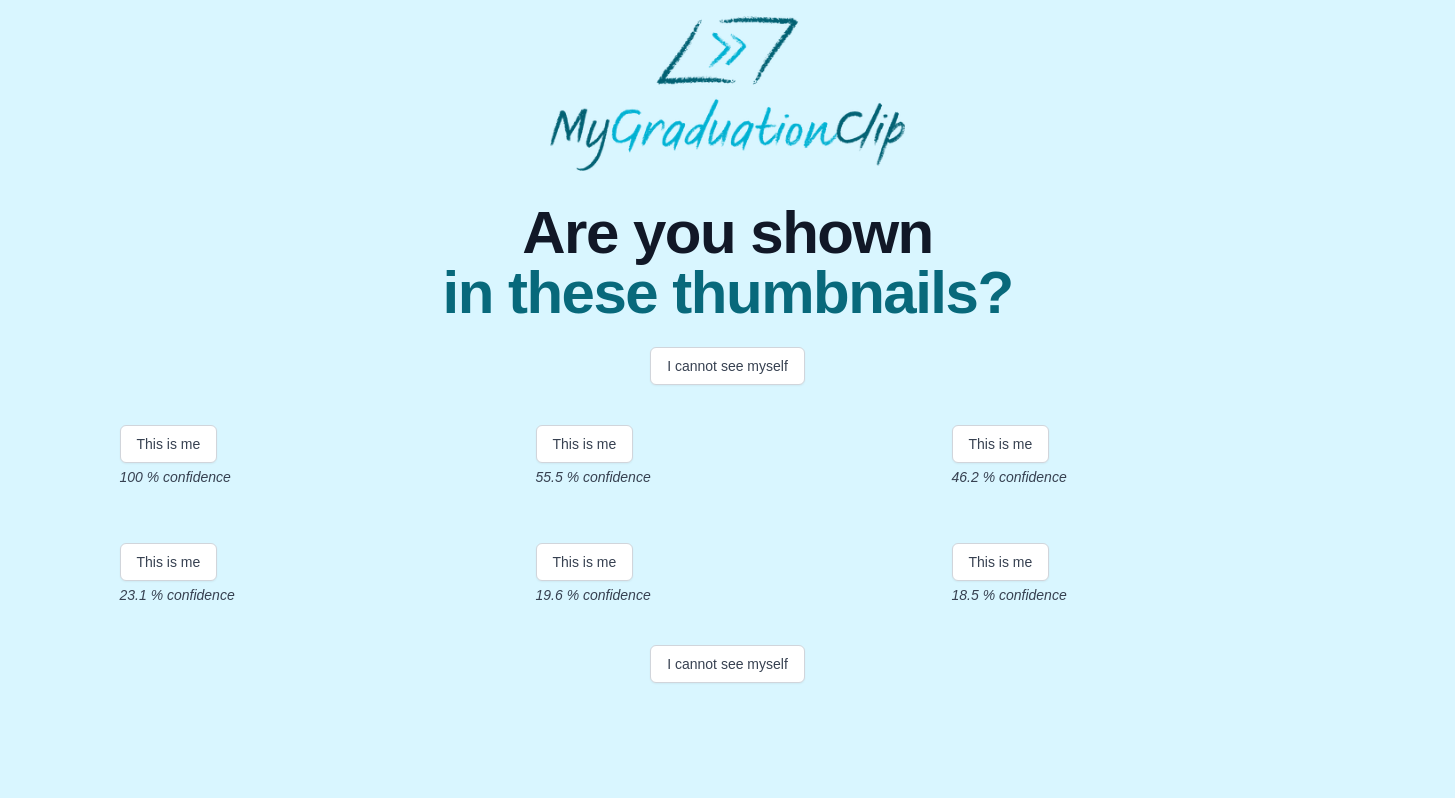 scroll, scrollTop: 340, scrollLeft: 0, axis: vertical 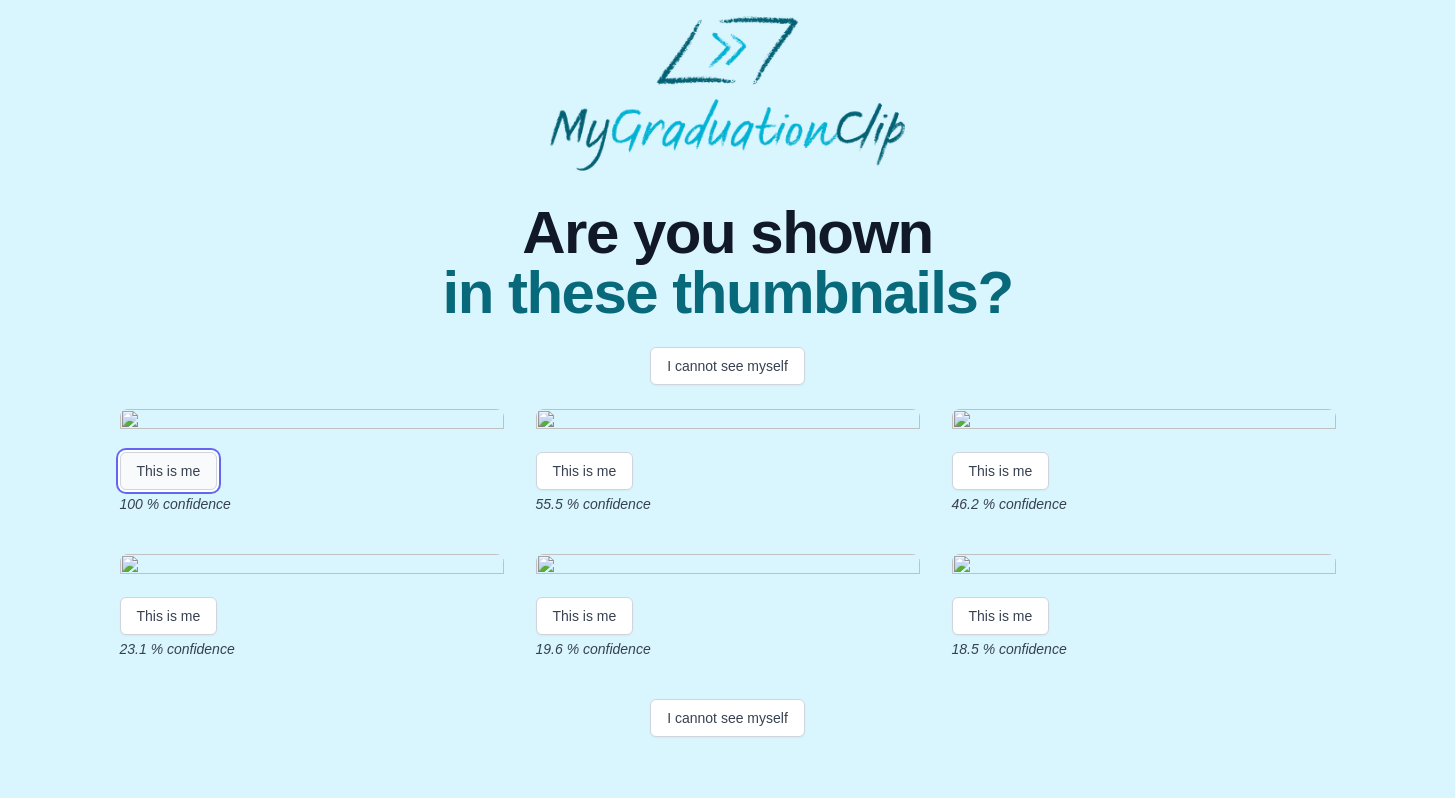 click on "This is me" at bounding box center [169, 471] 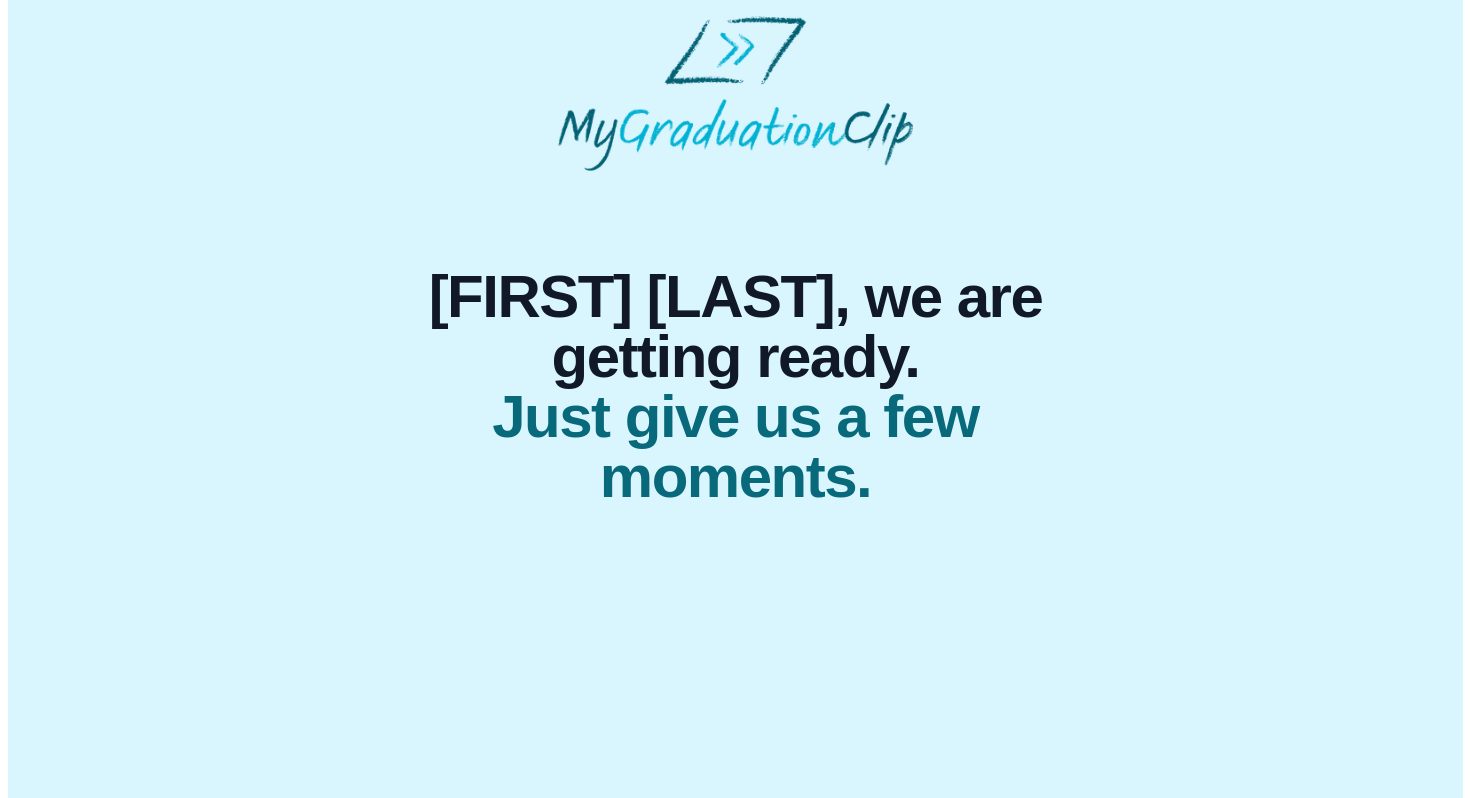 scroll, scrollTop: 0, scrollLeft: 0, axis: both 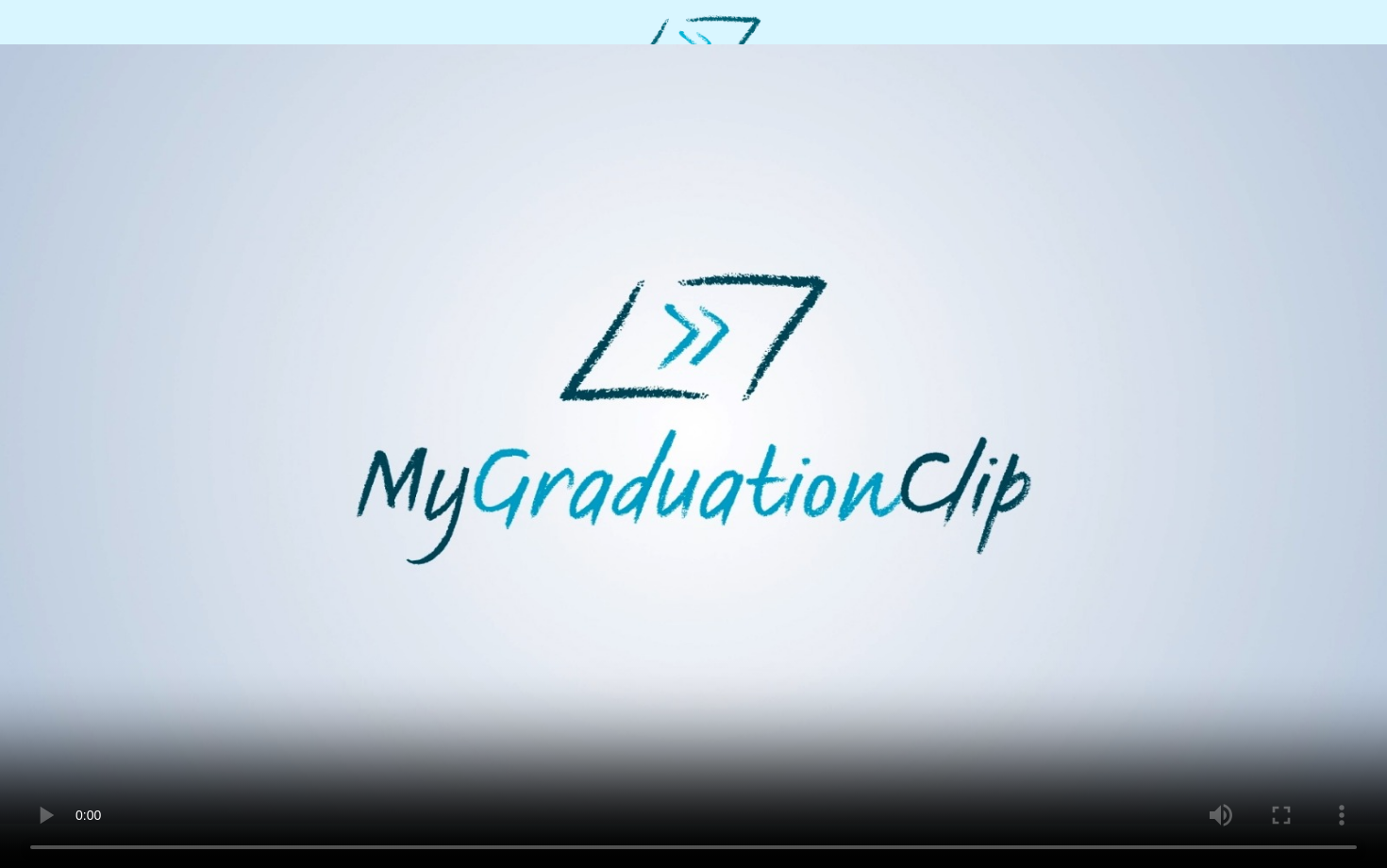 click at bounding box center [694, 434] 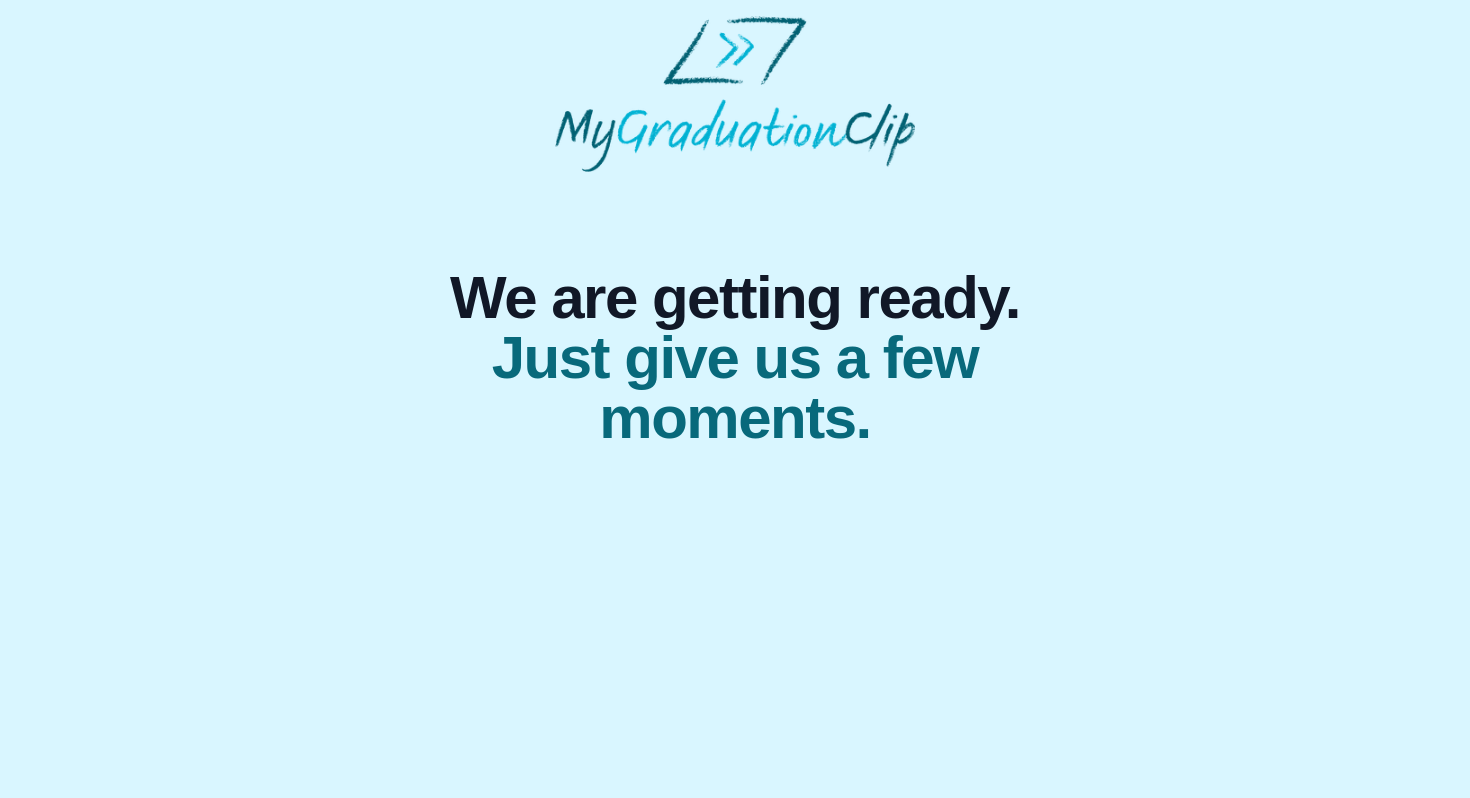 scroll, scrollTop: 0, scrollLeft: 0, axis: both 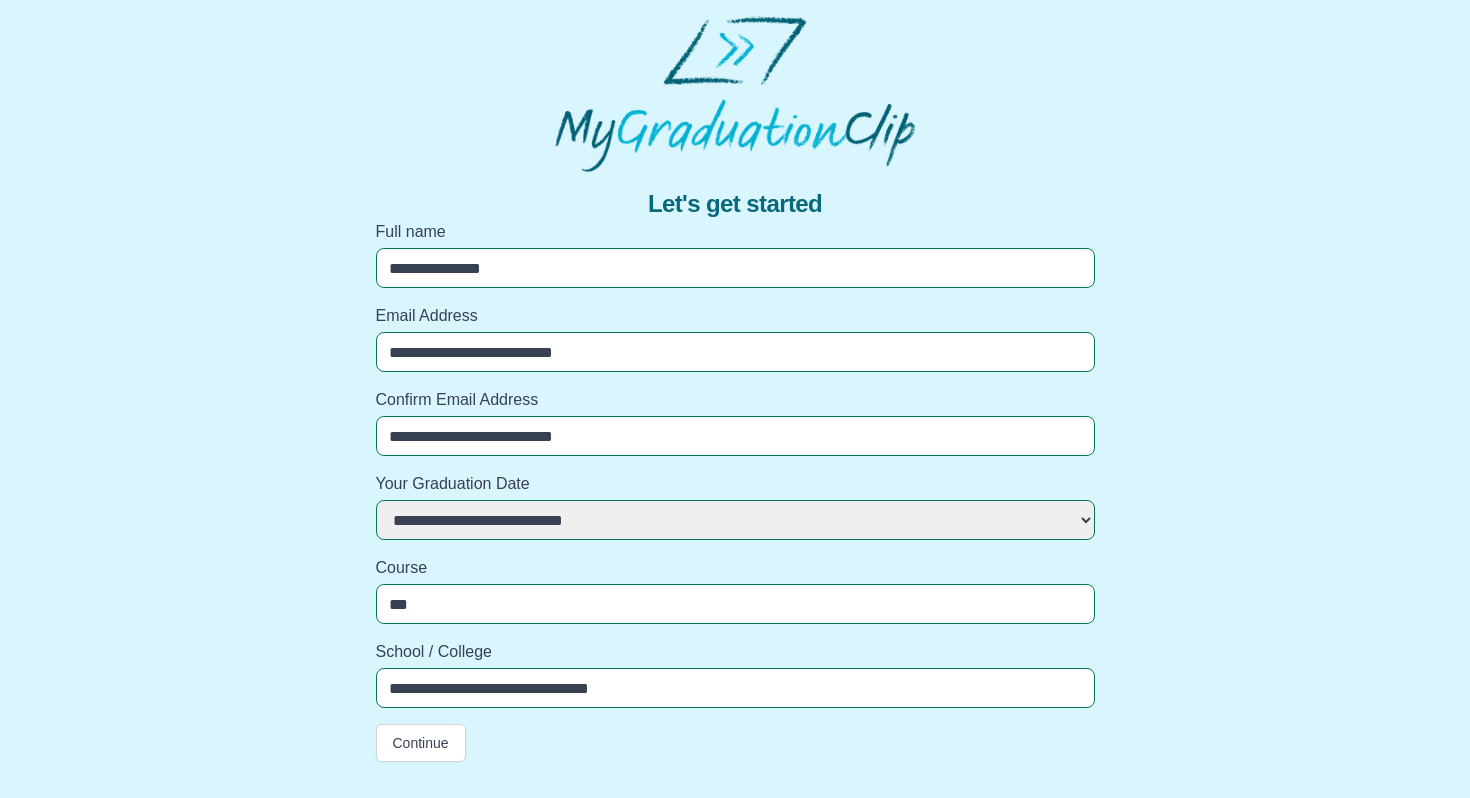 click on "***" at bounding box center [735, 604] 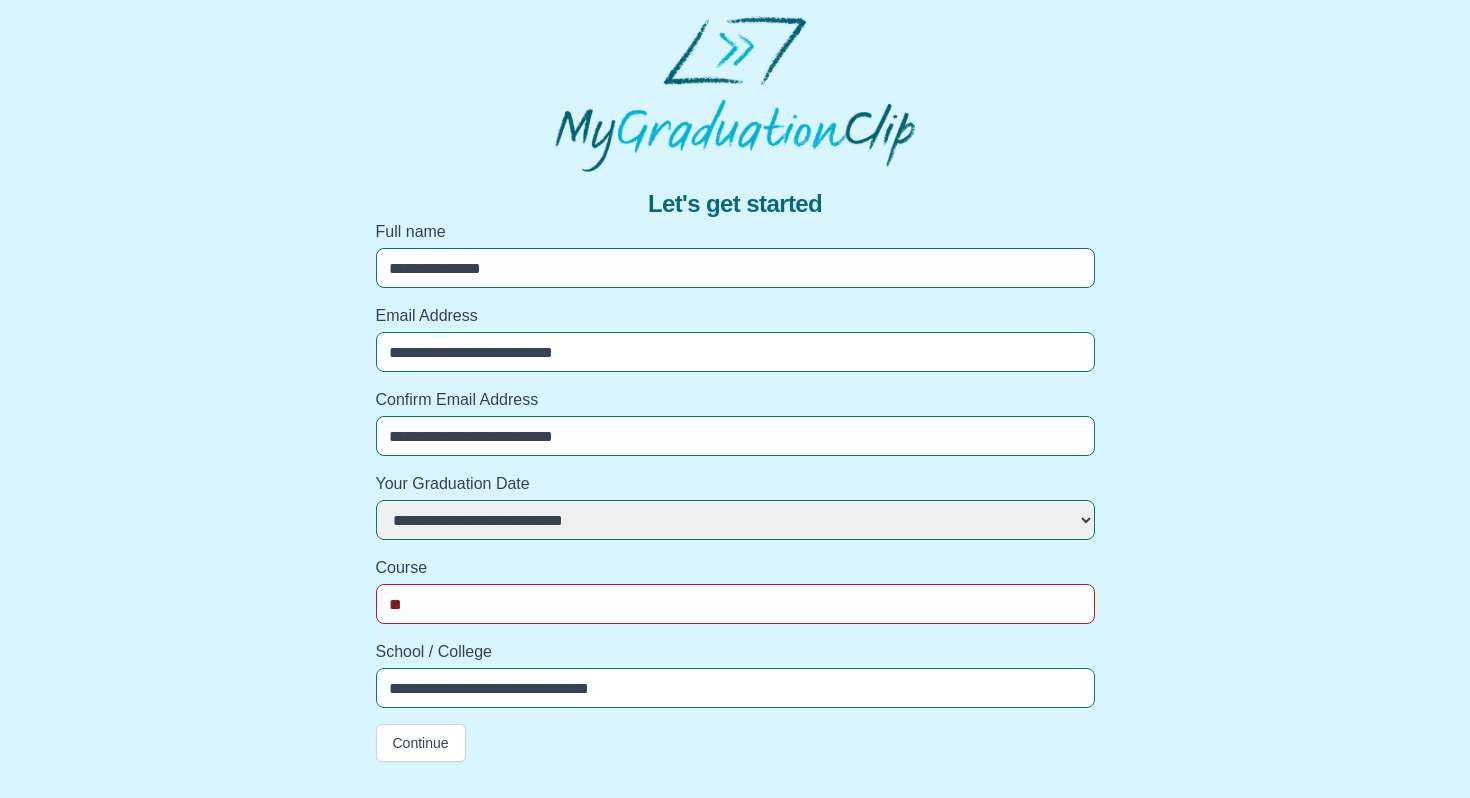 type on "*" 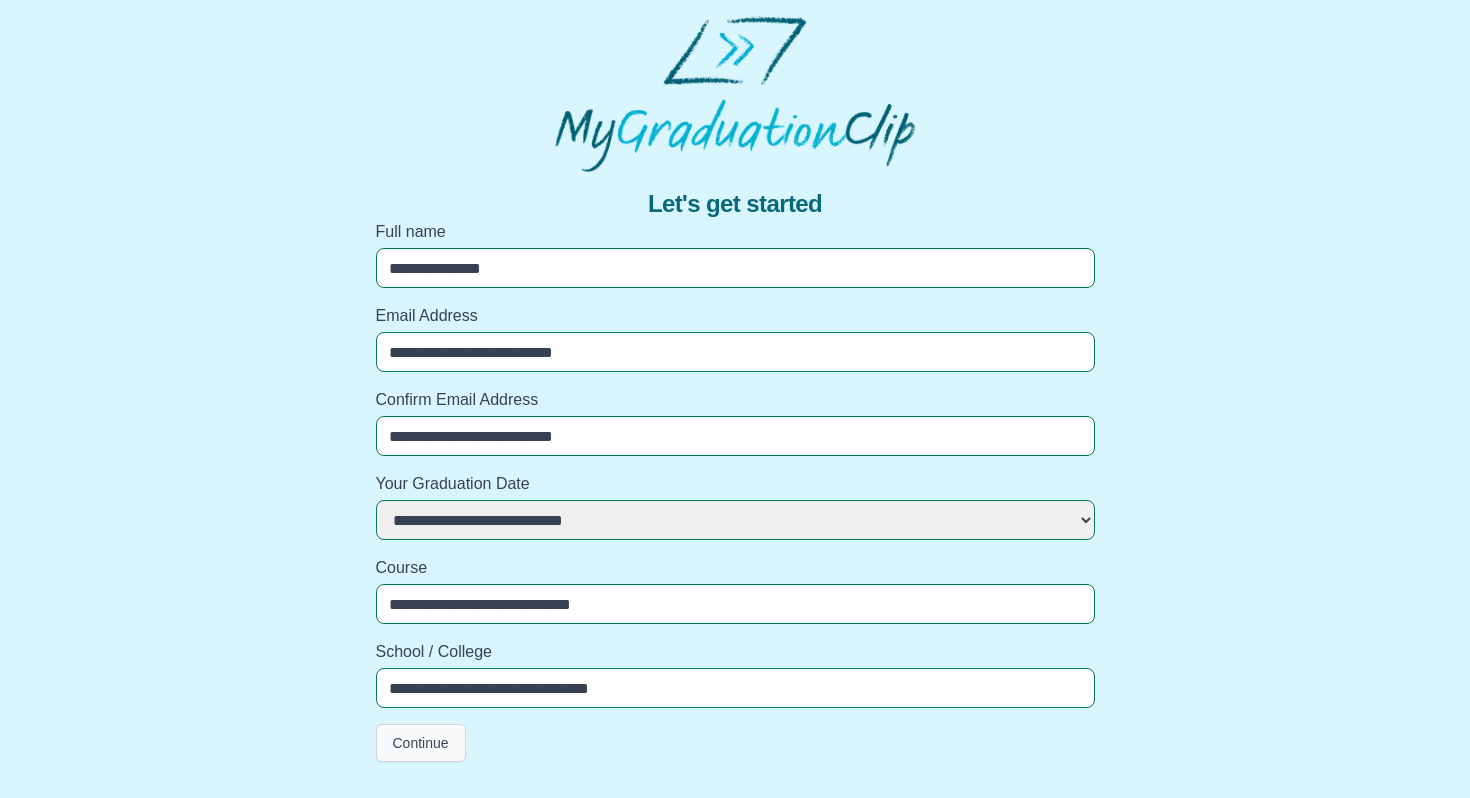 type on "**********" 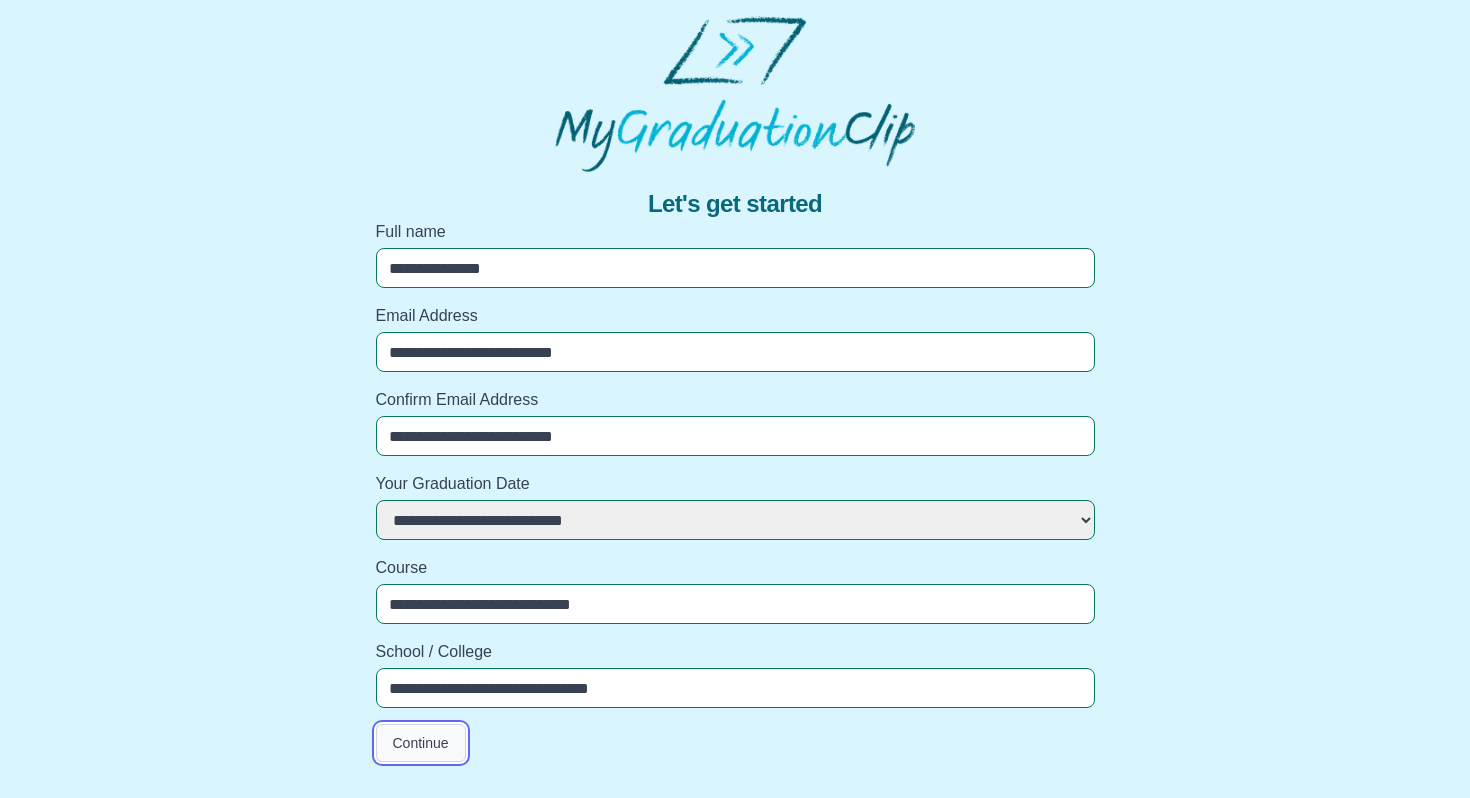 click on "Continue" at bounding box center (421, 743) 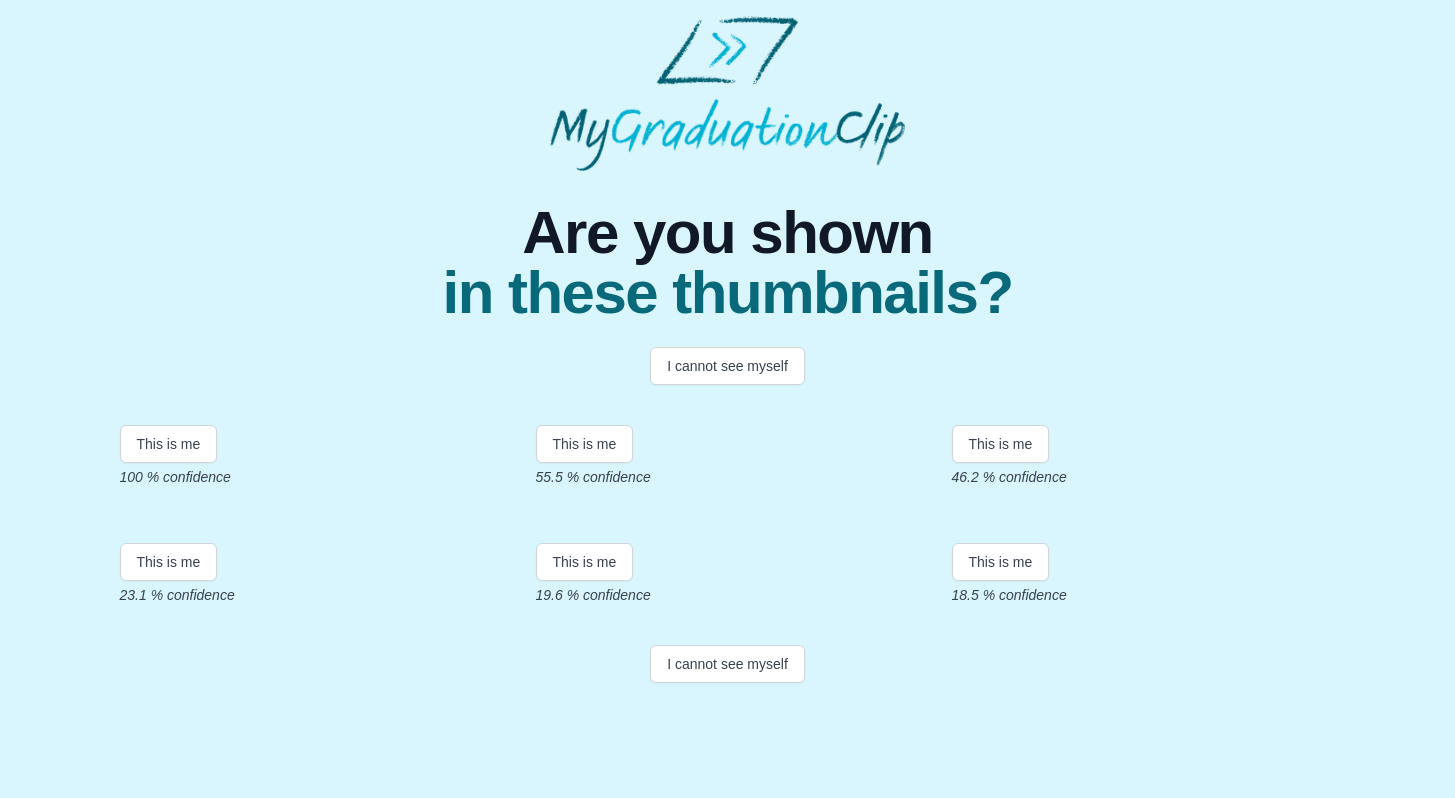 scroll, scrollTop: 291, scrollLeft: 0, axis: vertical 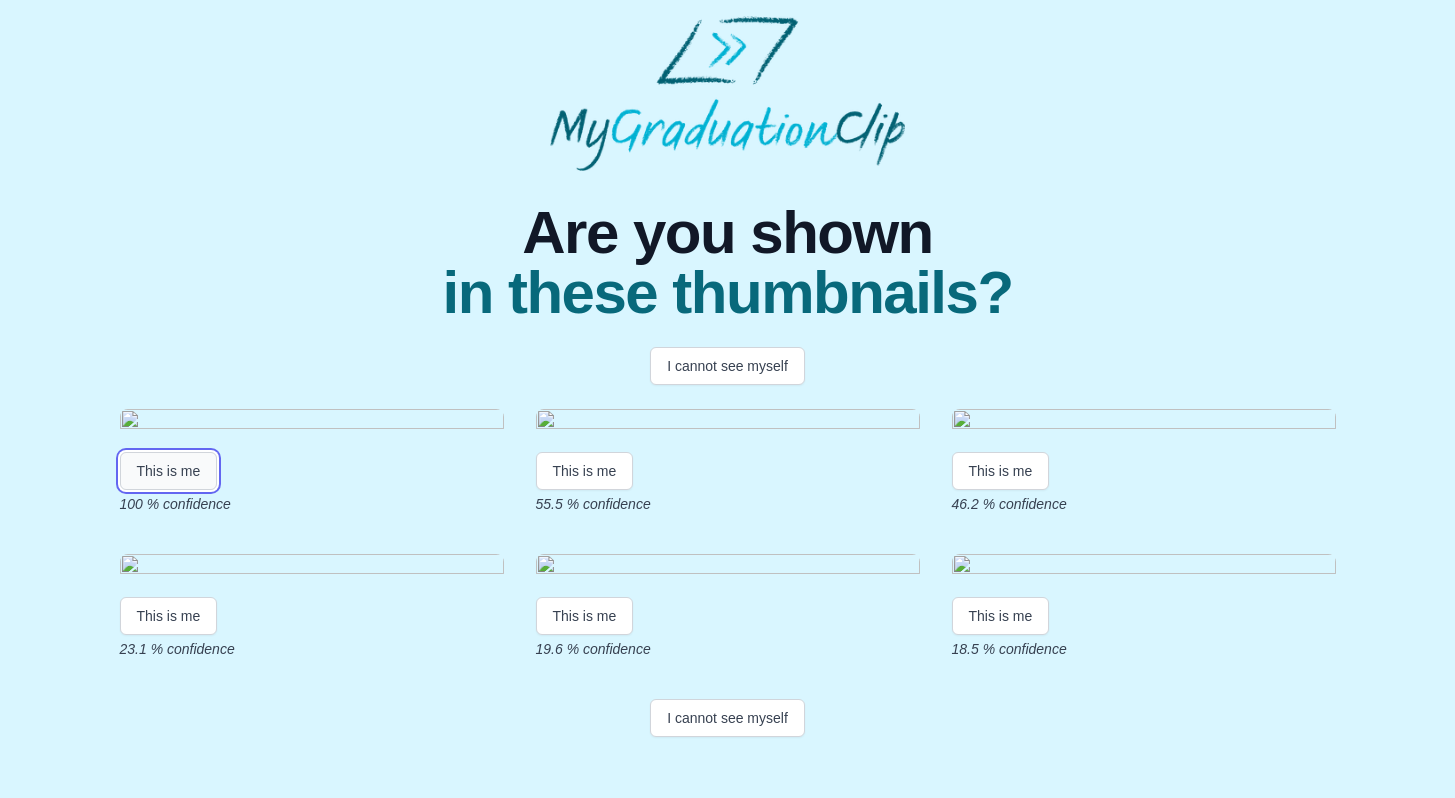 click on "This is me" at bounding box center (169, 471) 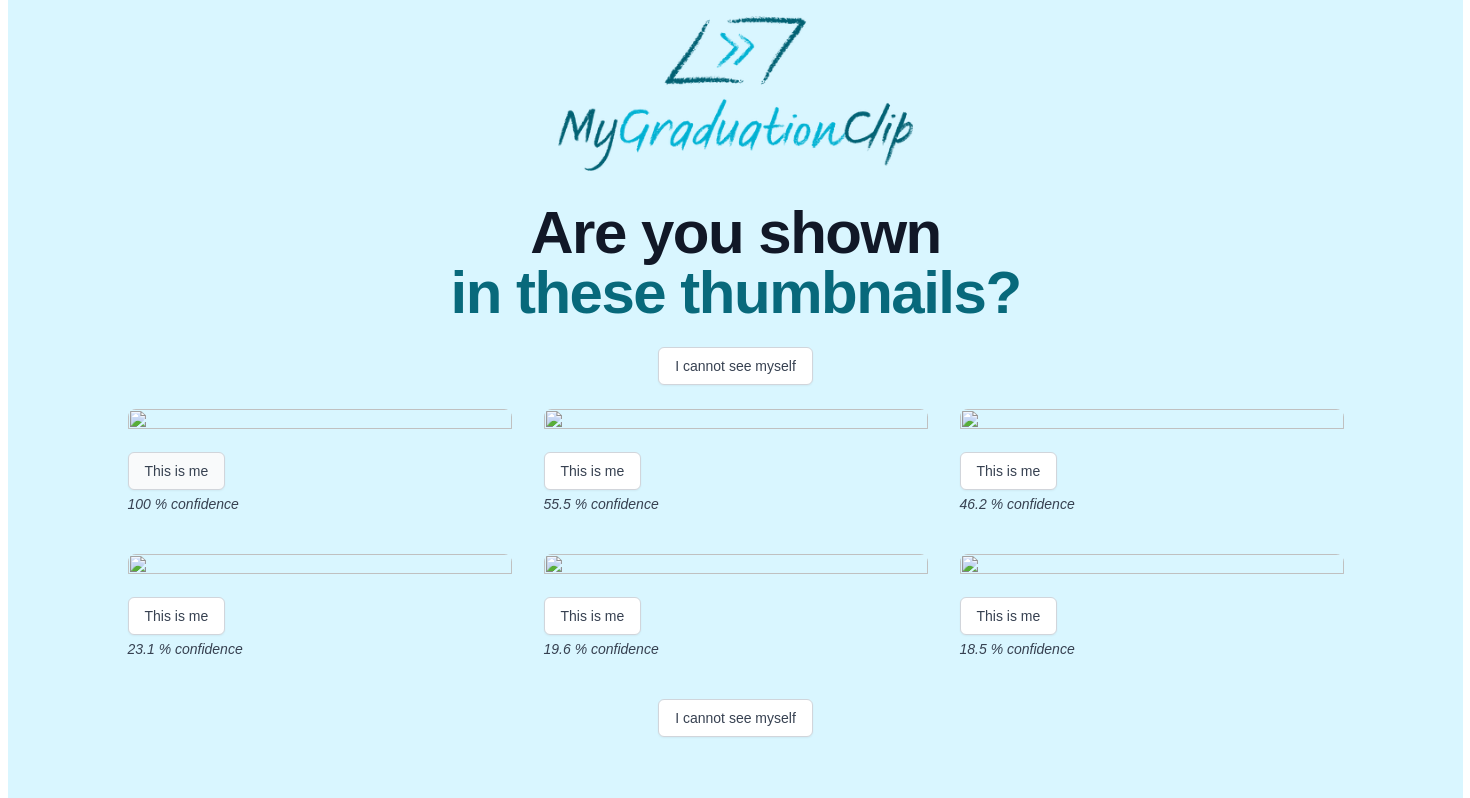 scroll, scrollTop: 0, scrollLeft: 0, axis: both 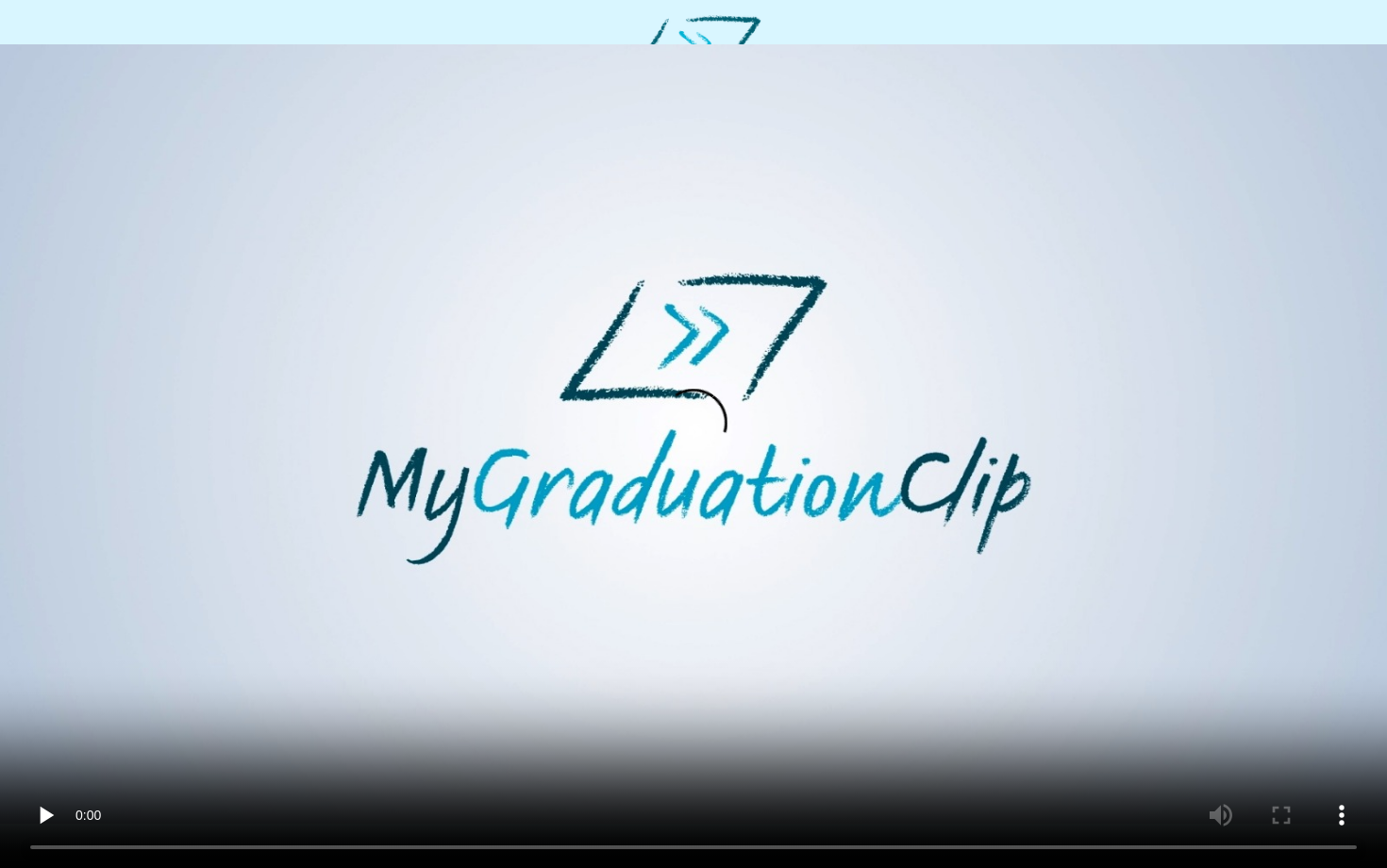 type 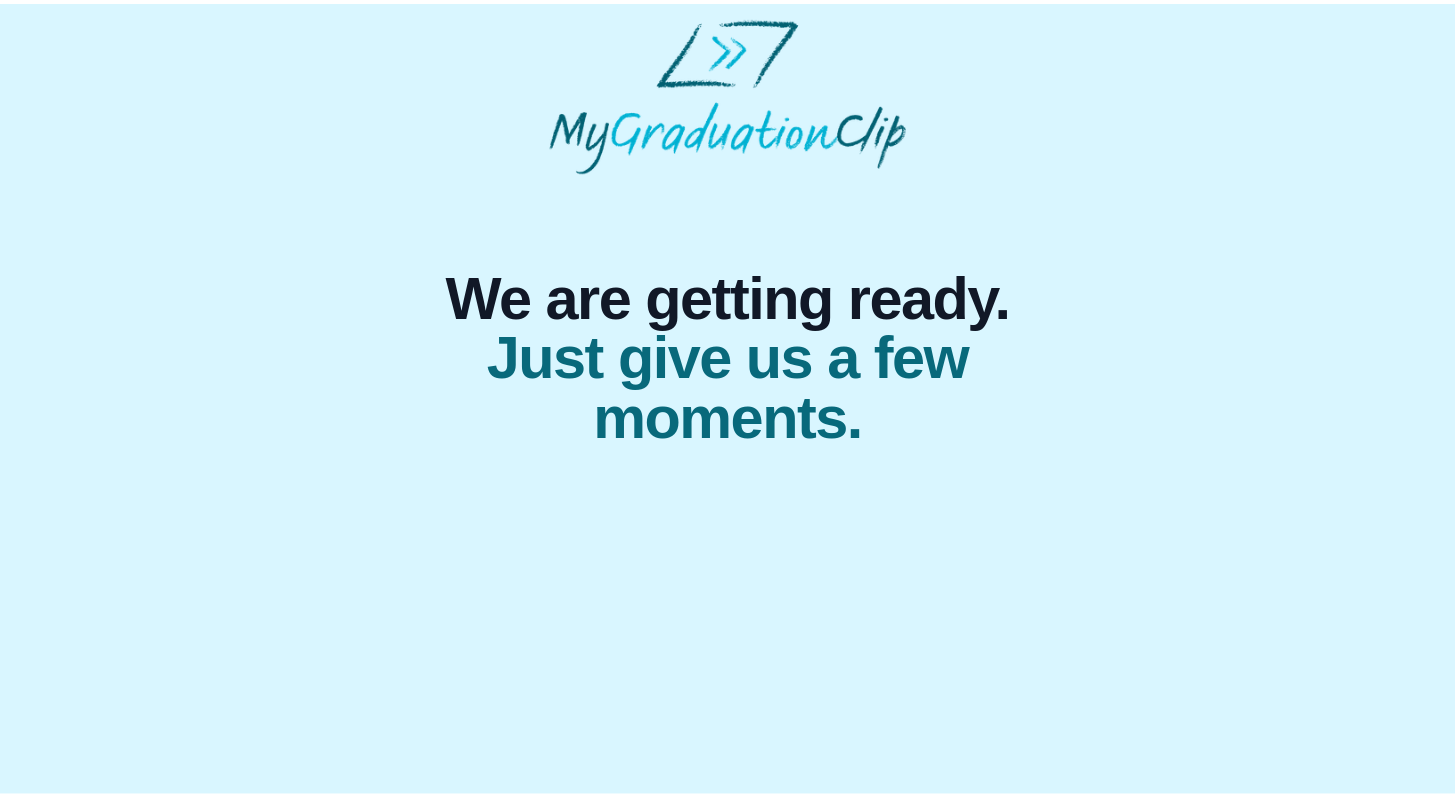 scroll, scrollTop: 0, scrollLeft: 0, axis: both 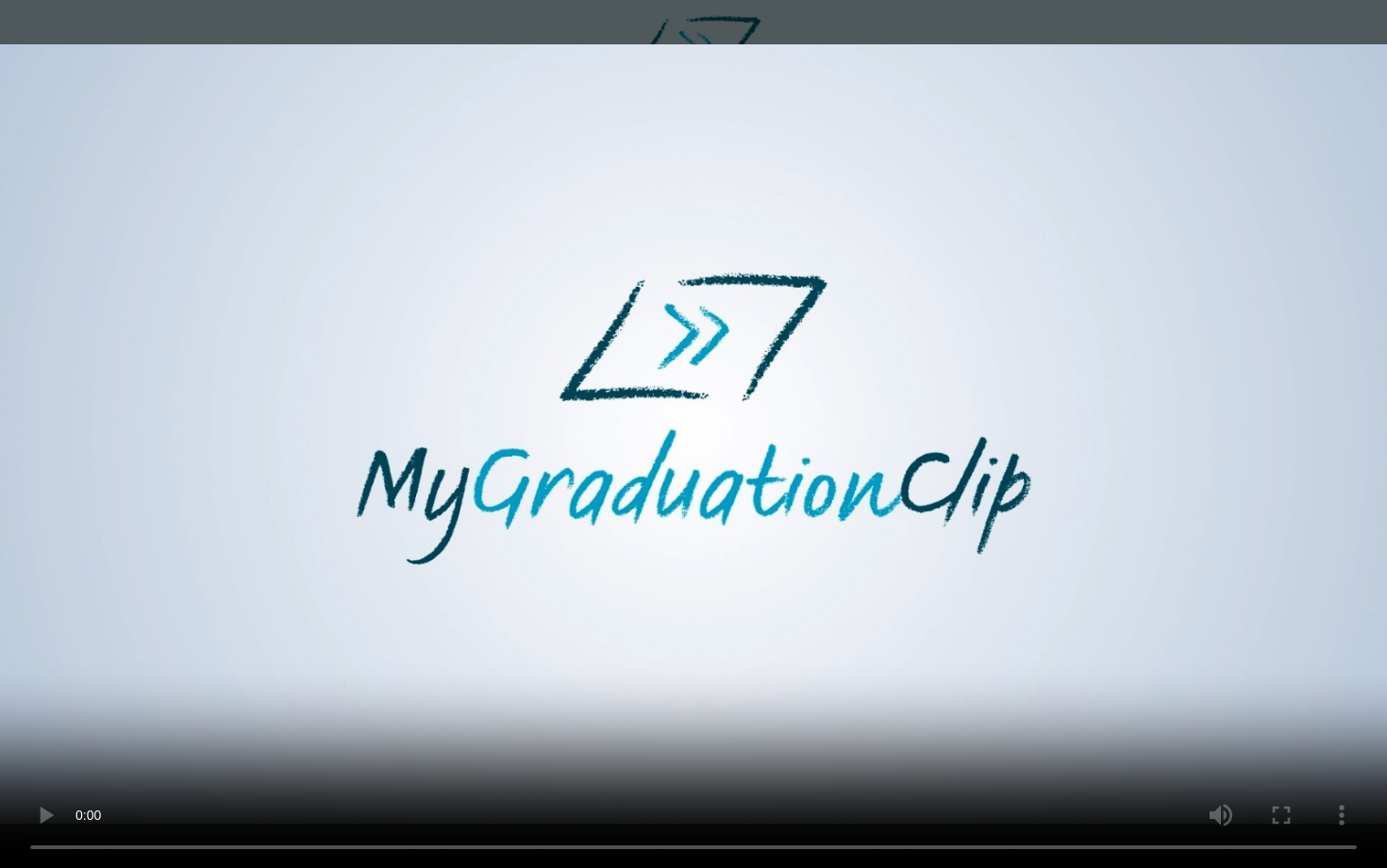 click at bounding box center [694, 434] 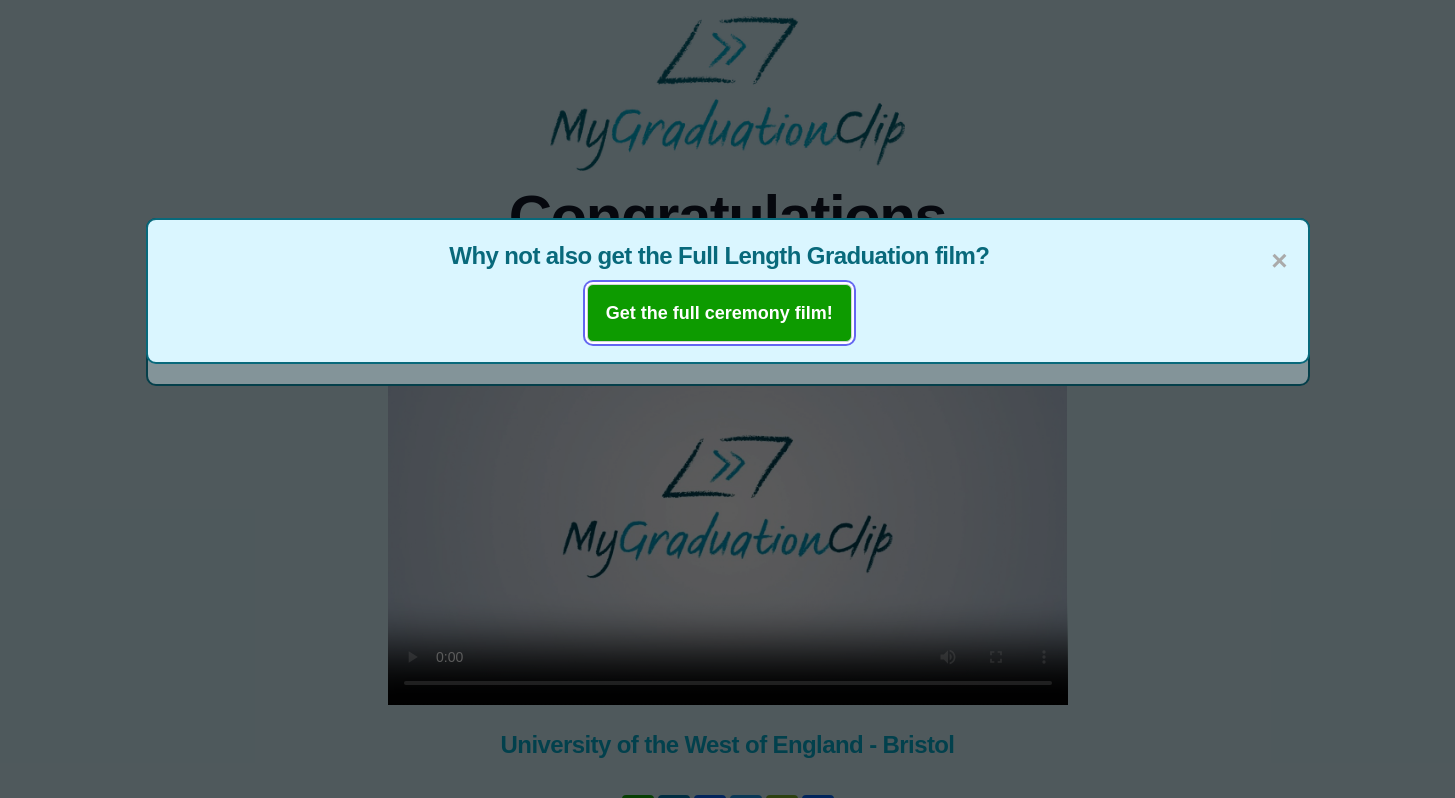 click on "Get the full ceremony film!" at bounding box center [719, 313] 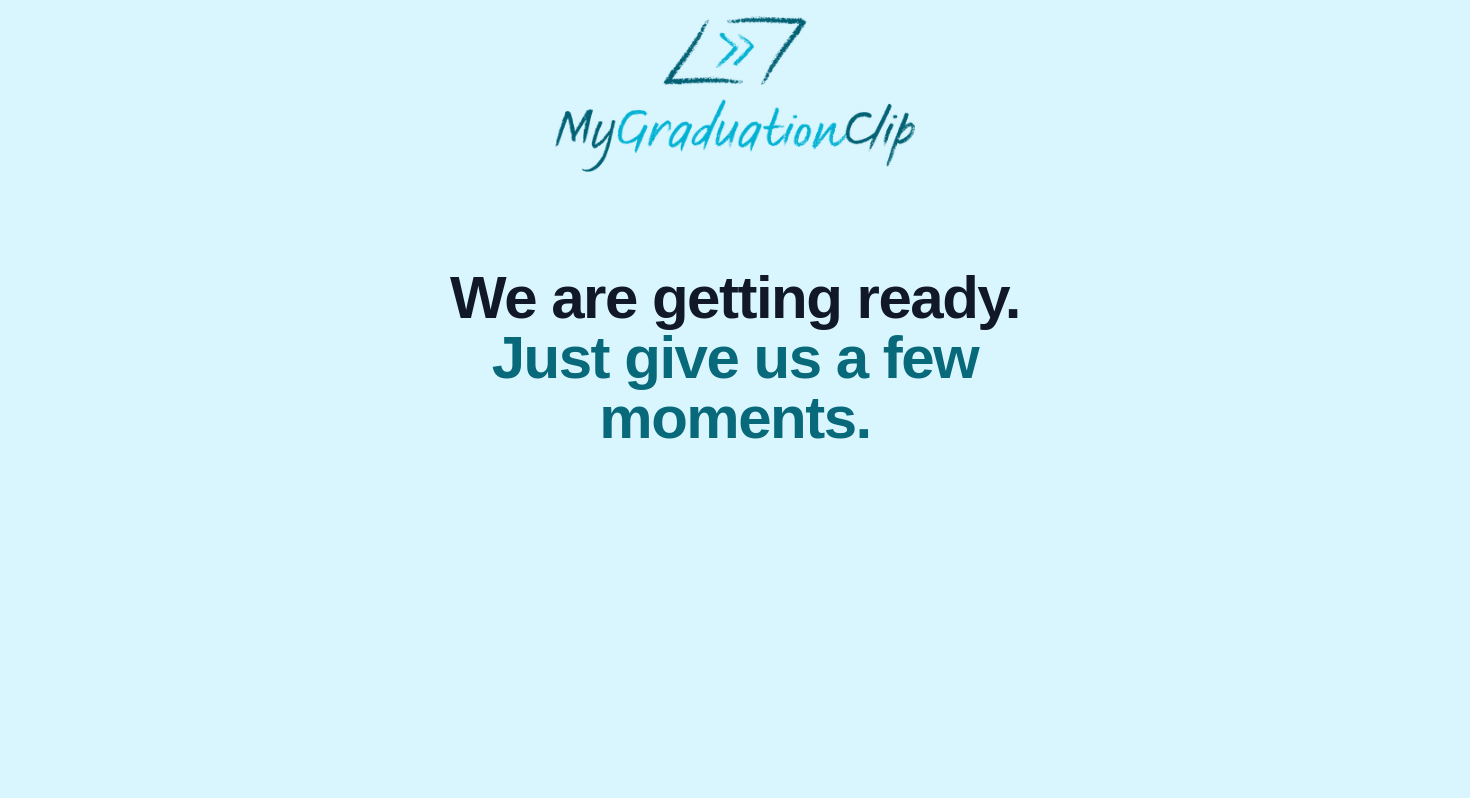 scroll, scrollTop: 0, scrollLeft: 0, axis: both 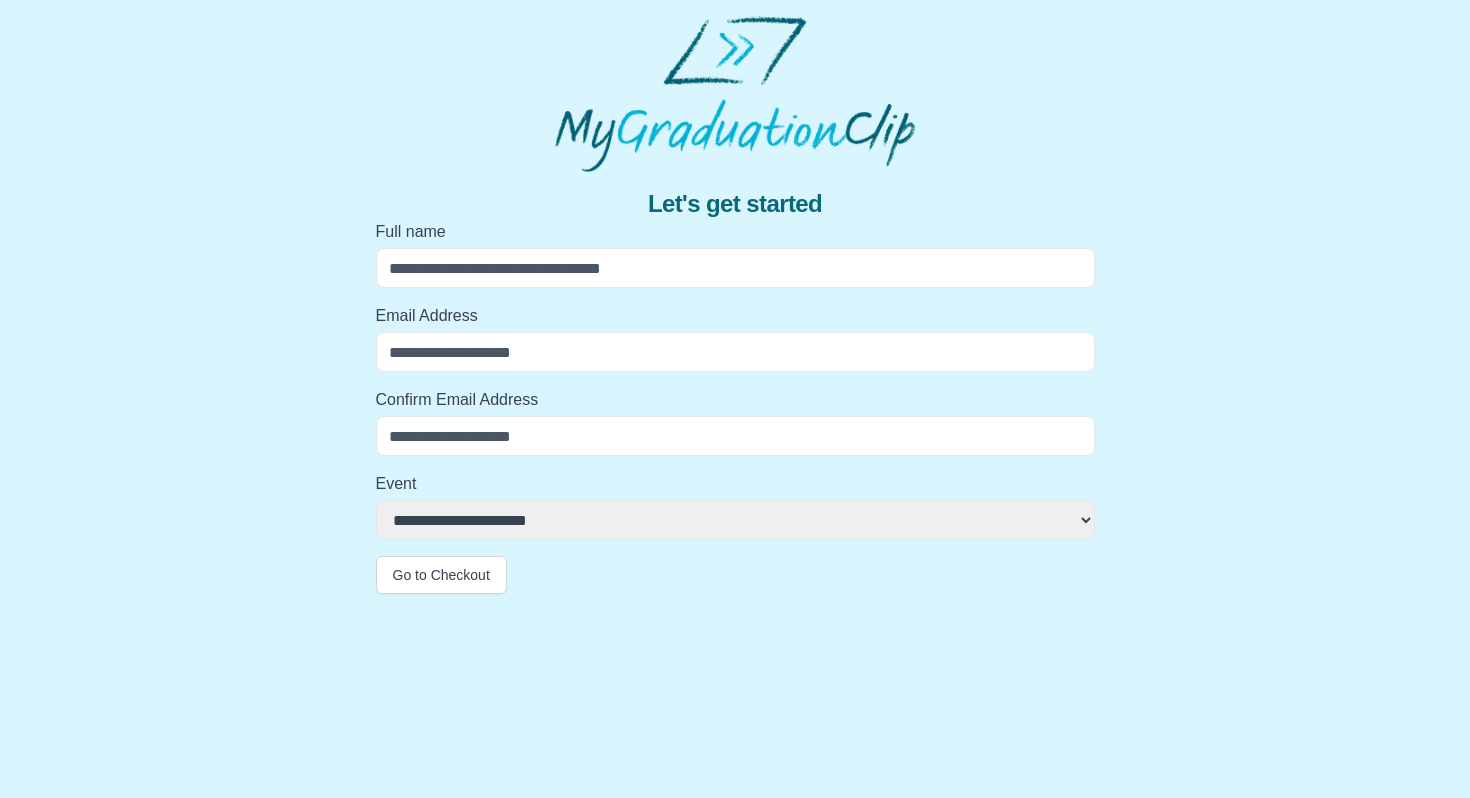 click on "Full name" at bounding box center (735, 268) 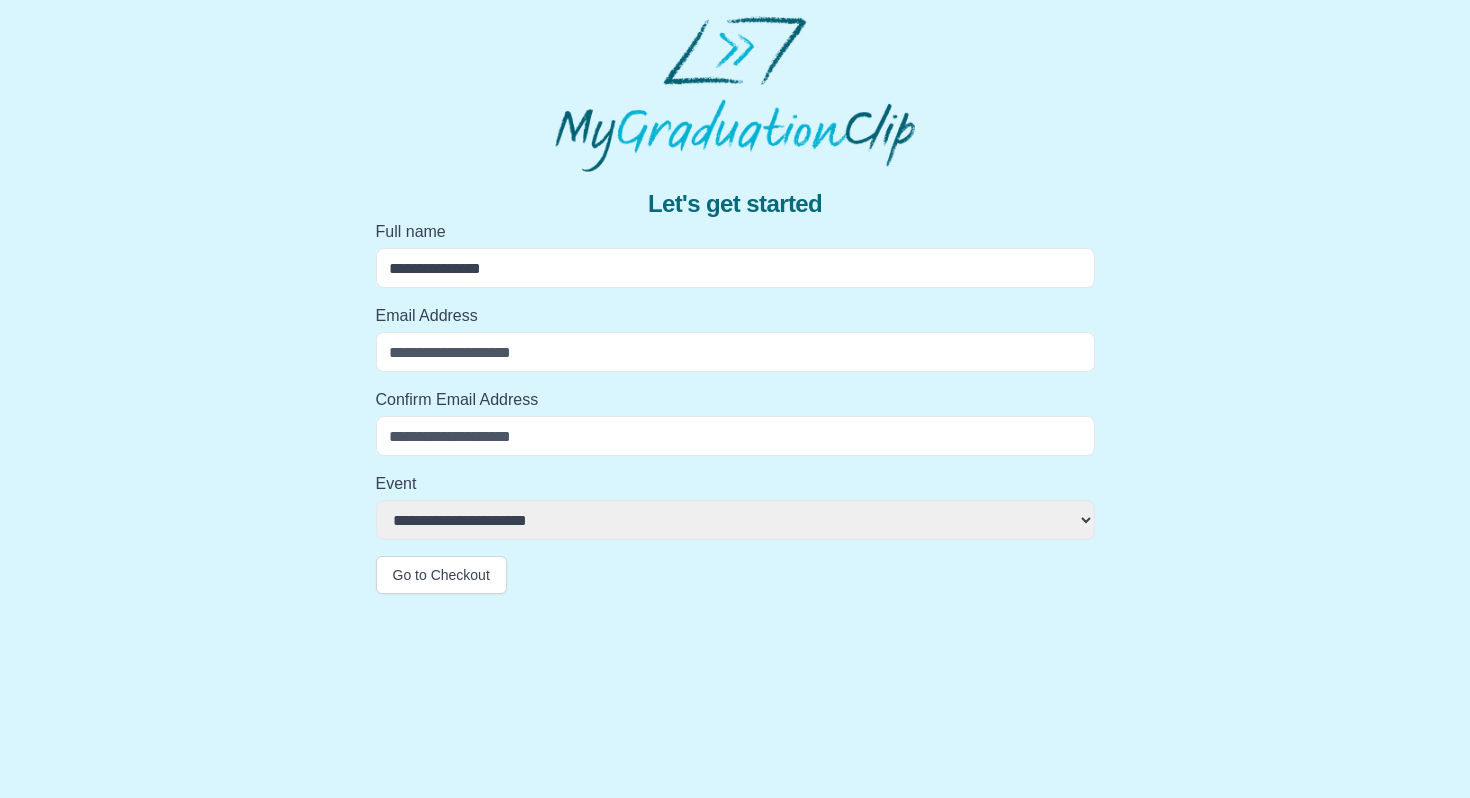 type on "**********" 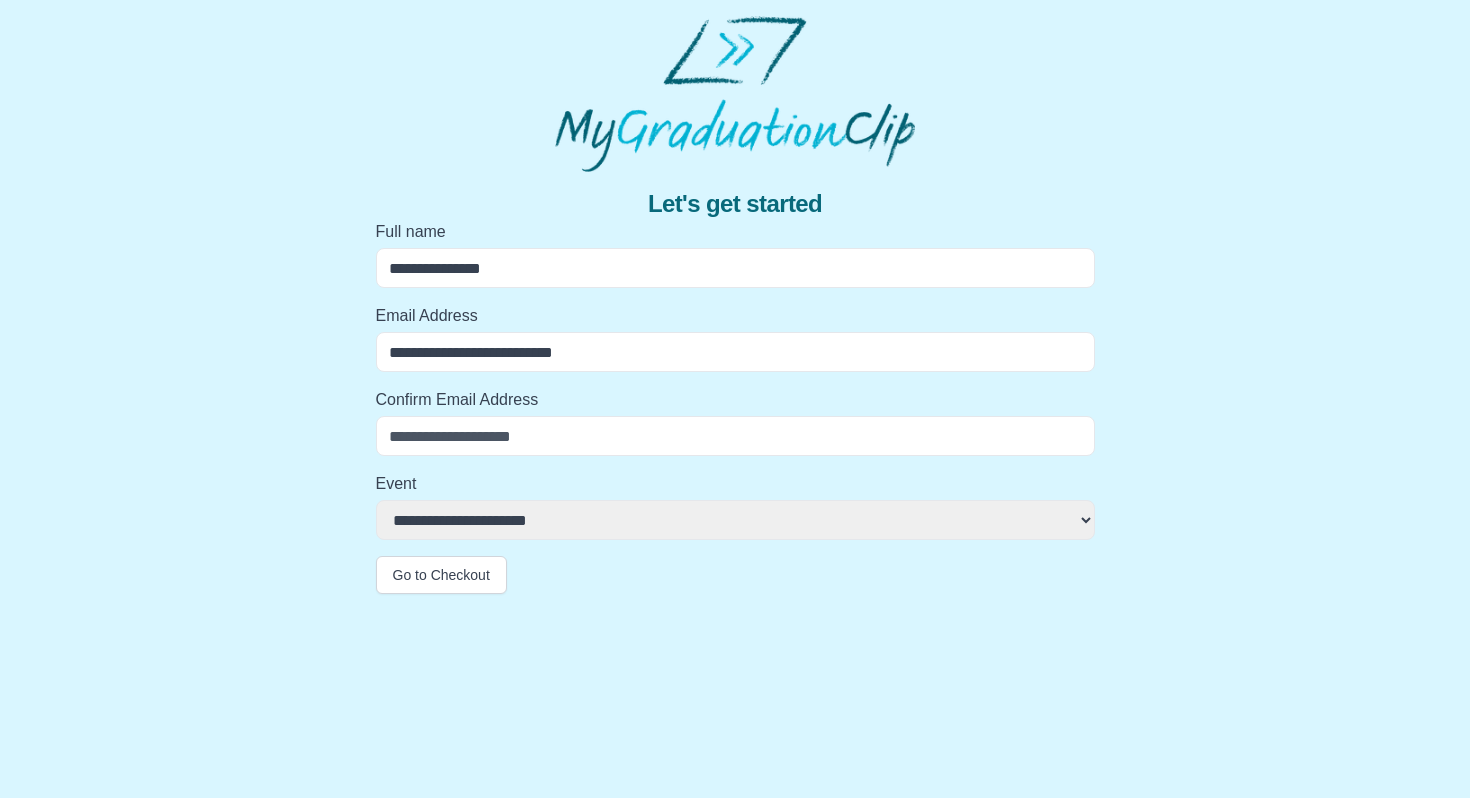 type on "**********" 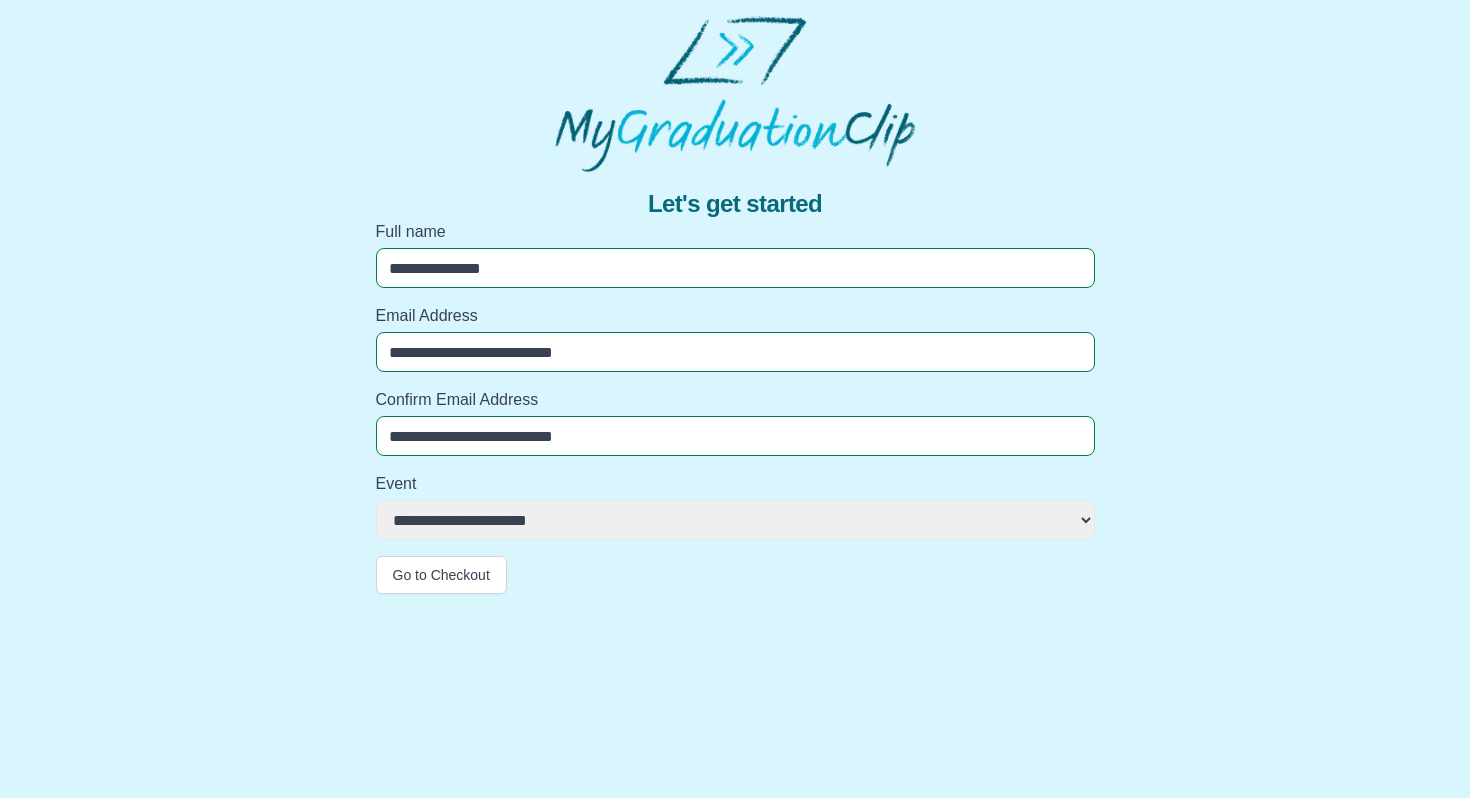 click on "**********" at bounding box center (735, 520) 